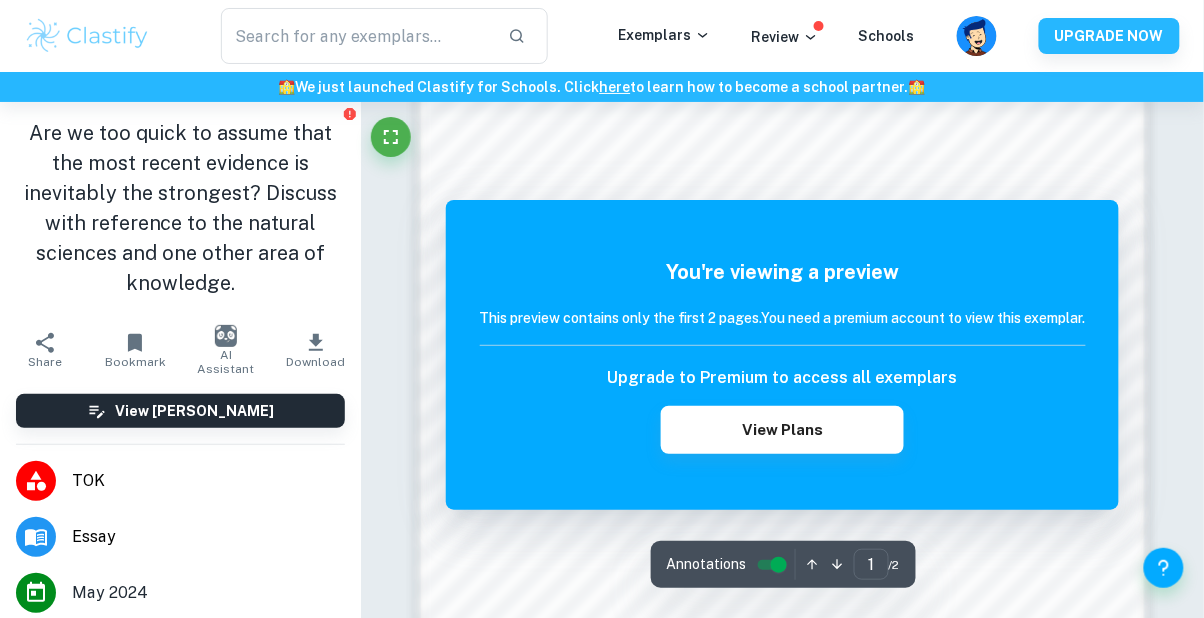 scroll, scrollTop: 0, scrollLeft: 0, axis: both 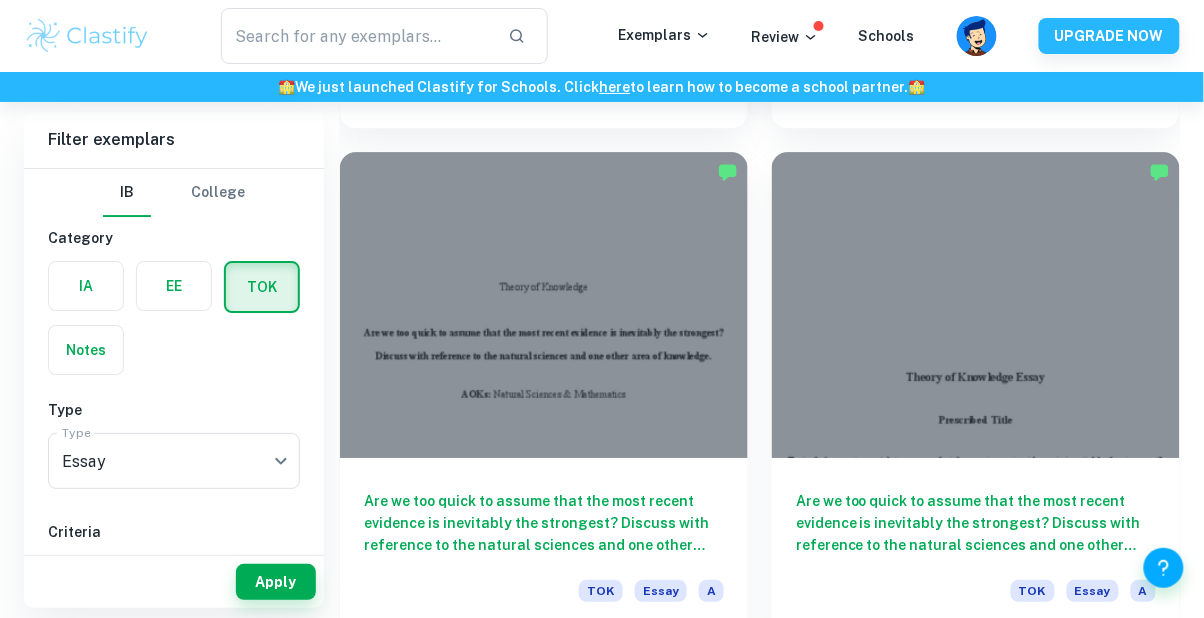 click at bounding box center (544, 305) 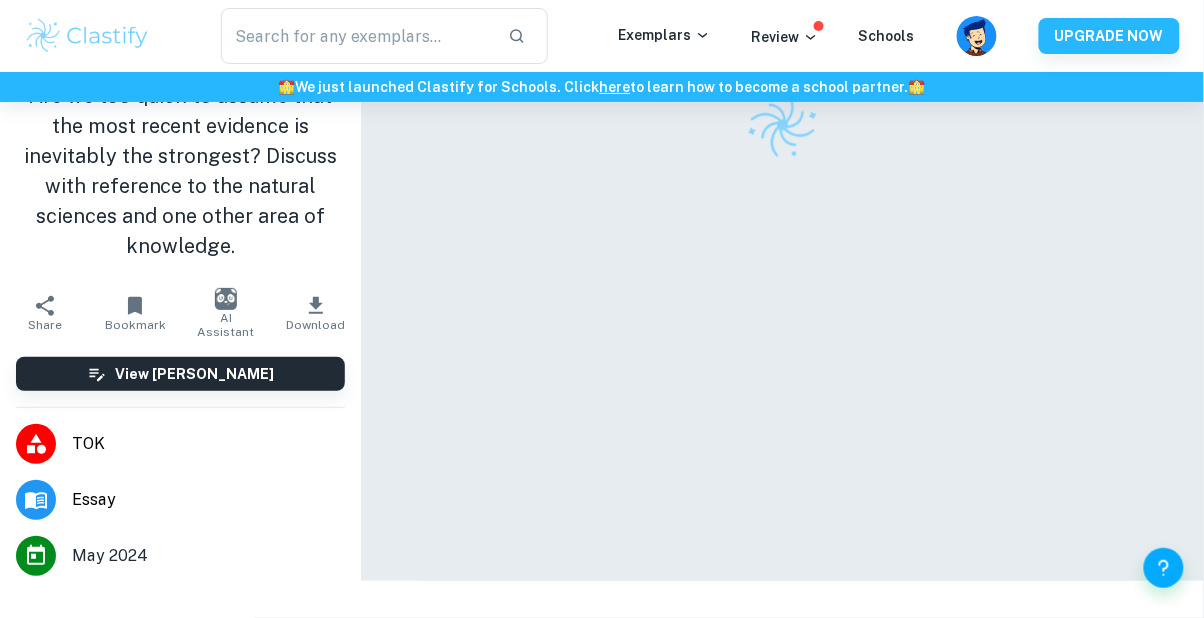 scroll, scrollTop: 0, scrollLeft: 0, axis: both 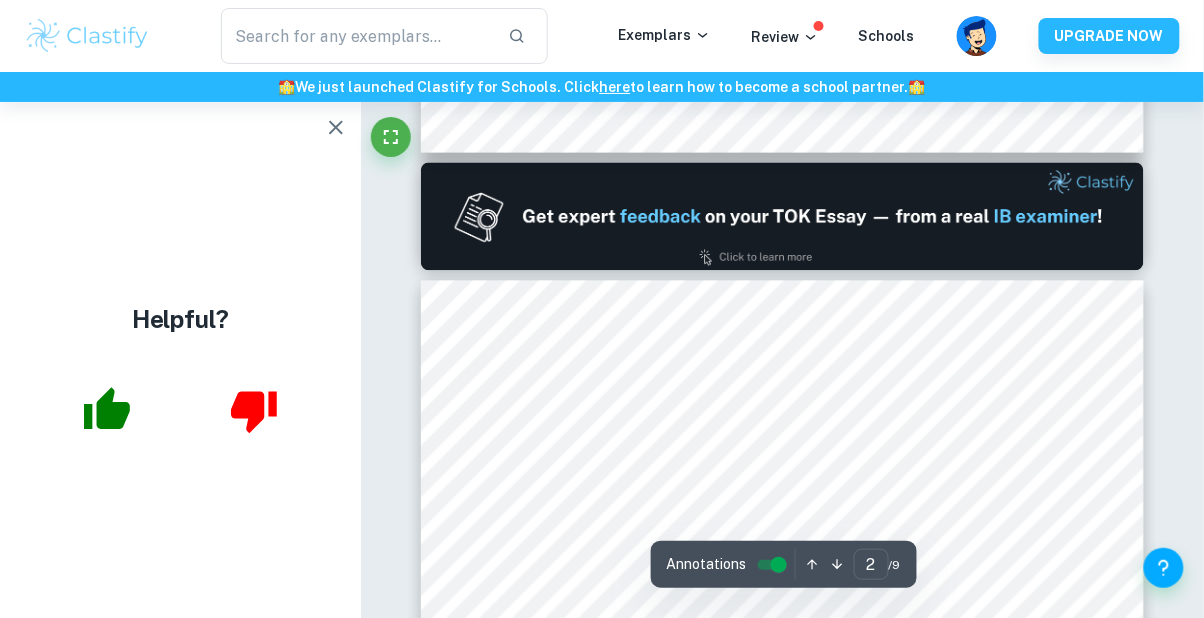 click at bounding box center (336, 127) 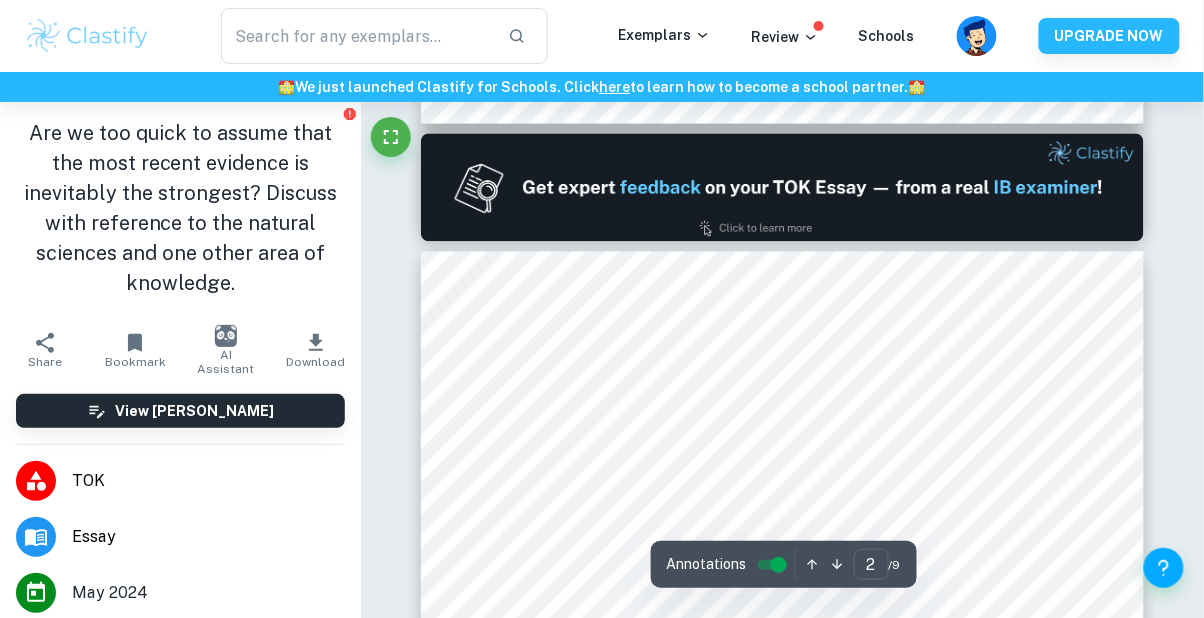 scroll, scrollTop: 931, scrollLeft: 0, axis: vertical 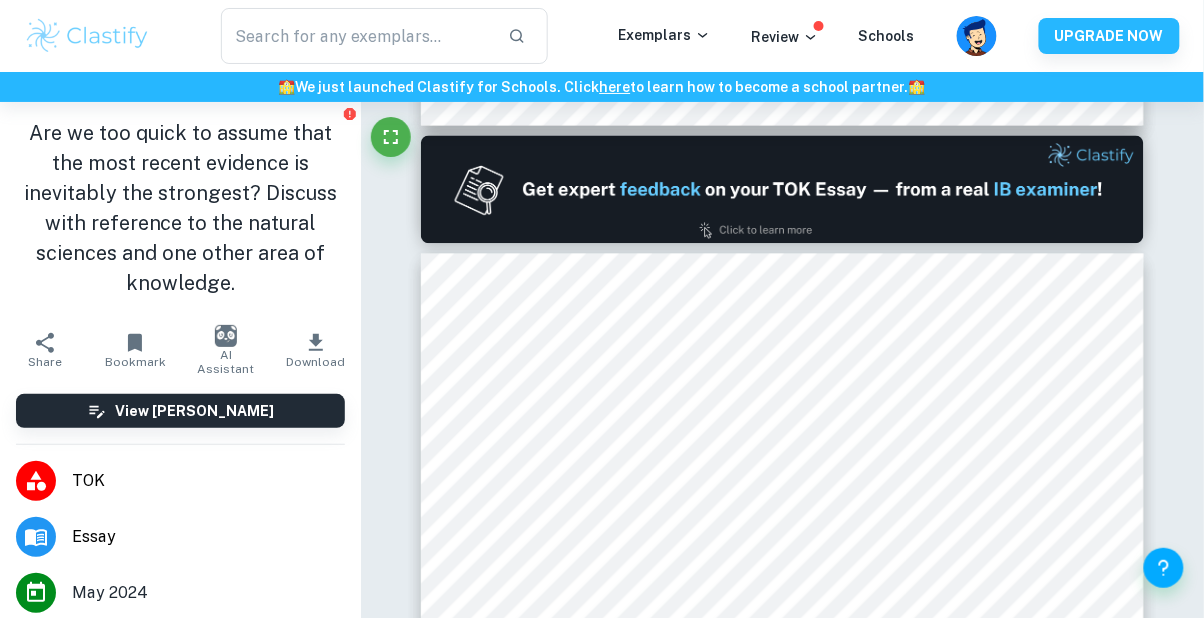 click 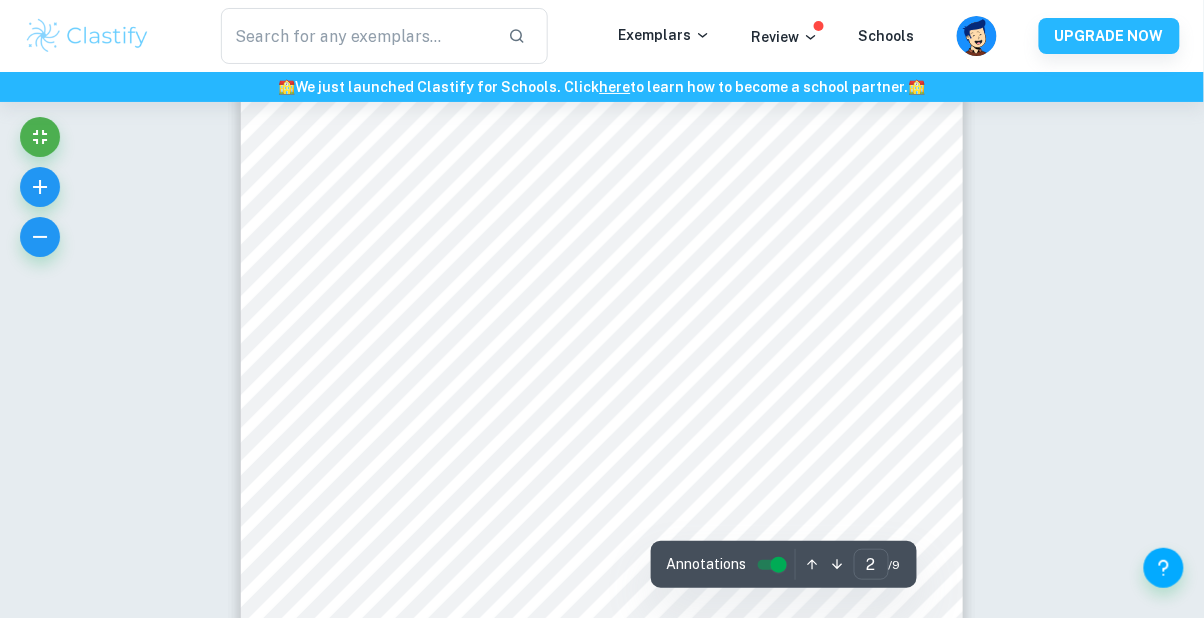 scroll, scrollTop: 1277, scrollLeft: 0, axis: vertical 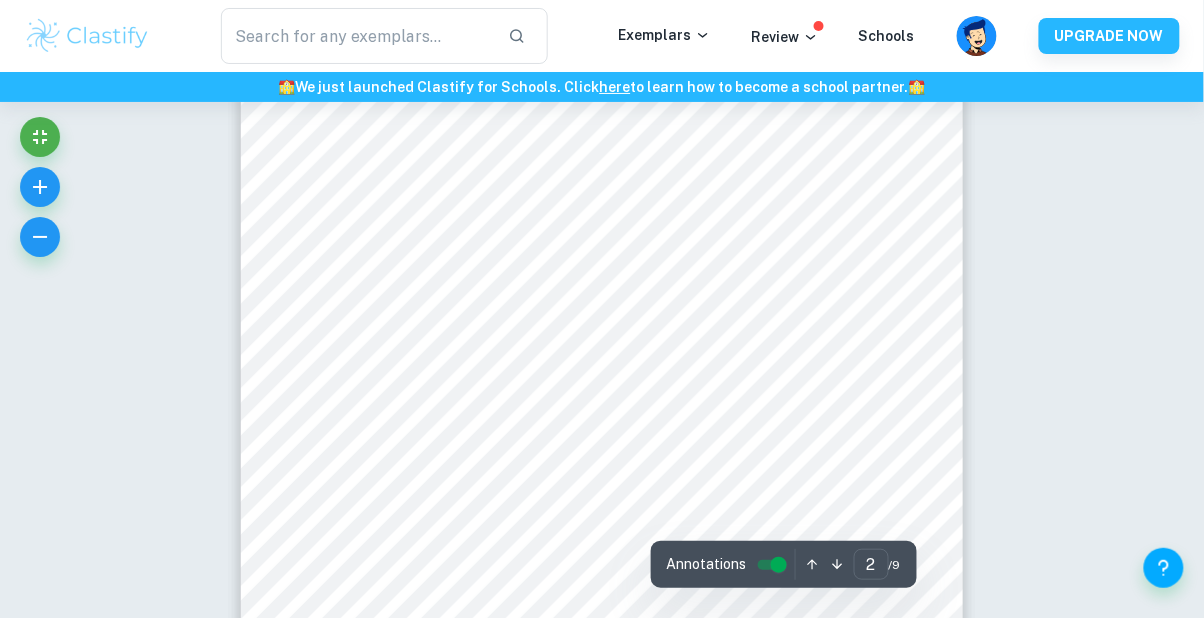 click 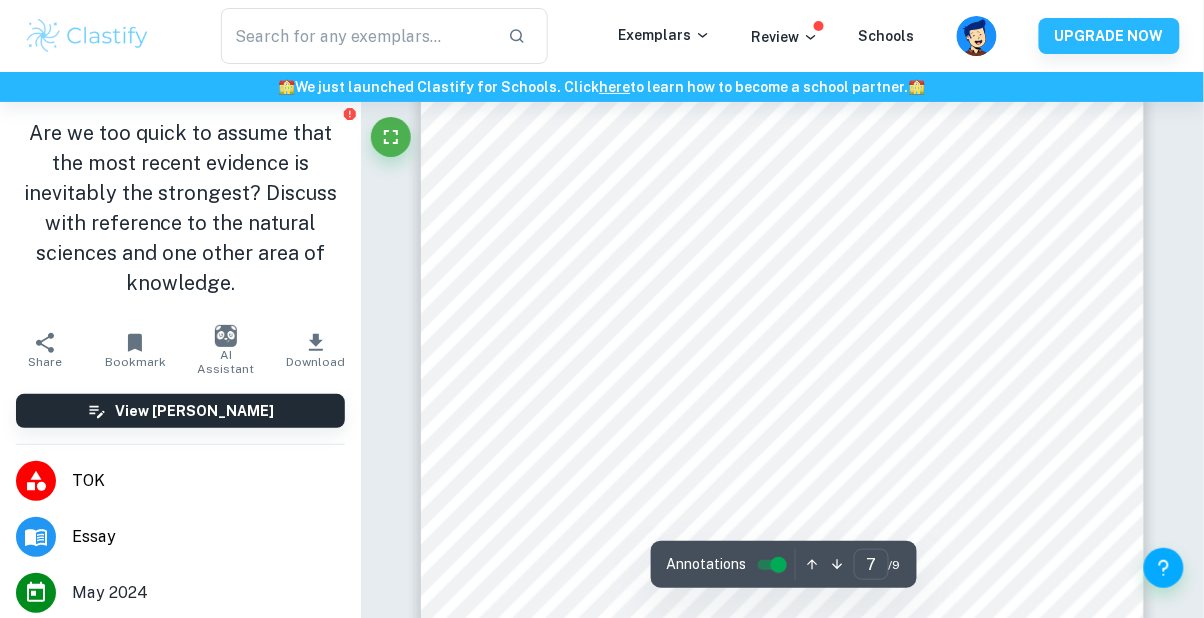 scroll, scrollTop: 5978, scrollLeft: 0, axis: vertical 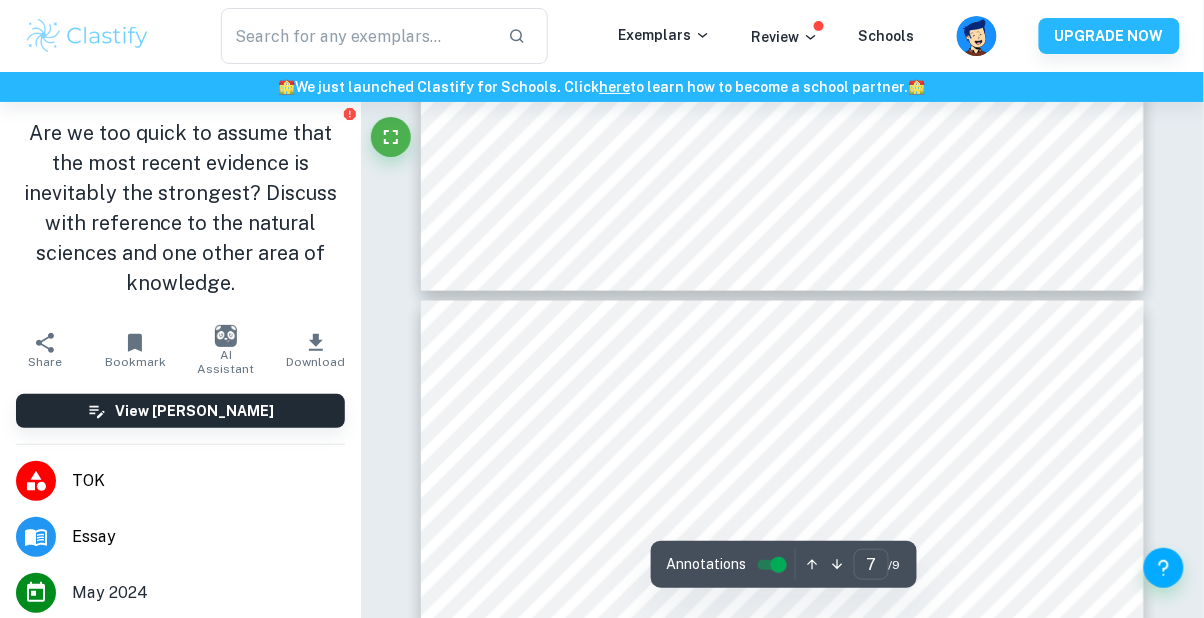 type on "6" 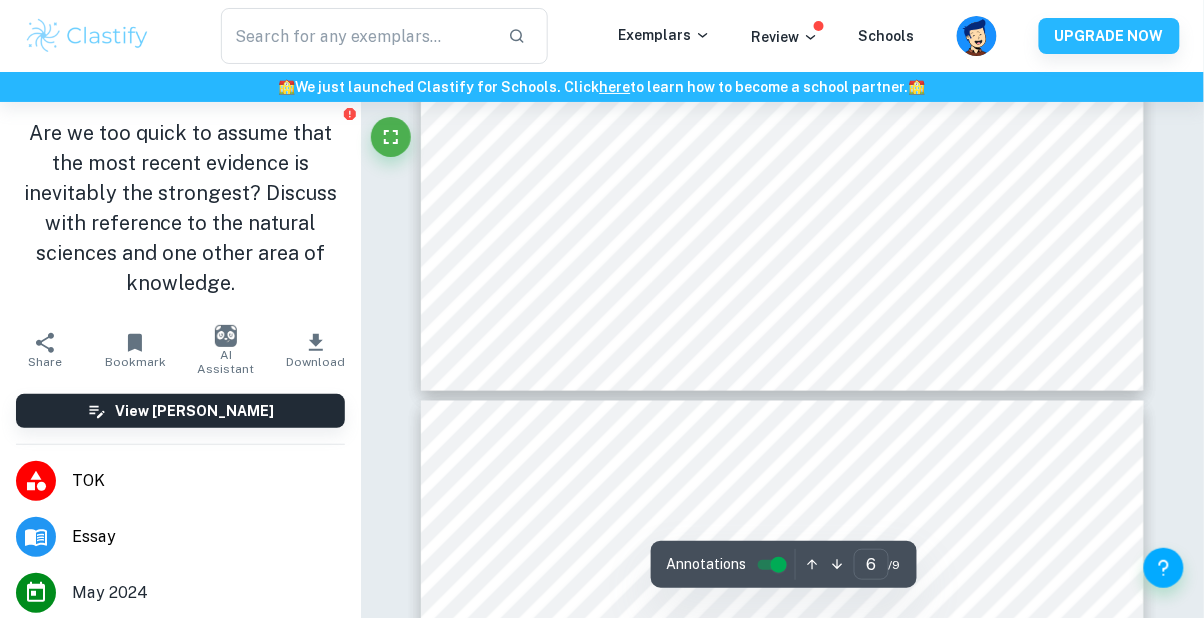 scroll, scrollTop: 5624, scrollLeft: 0, axis: vertical 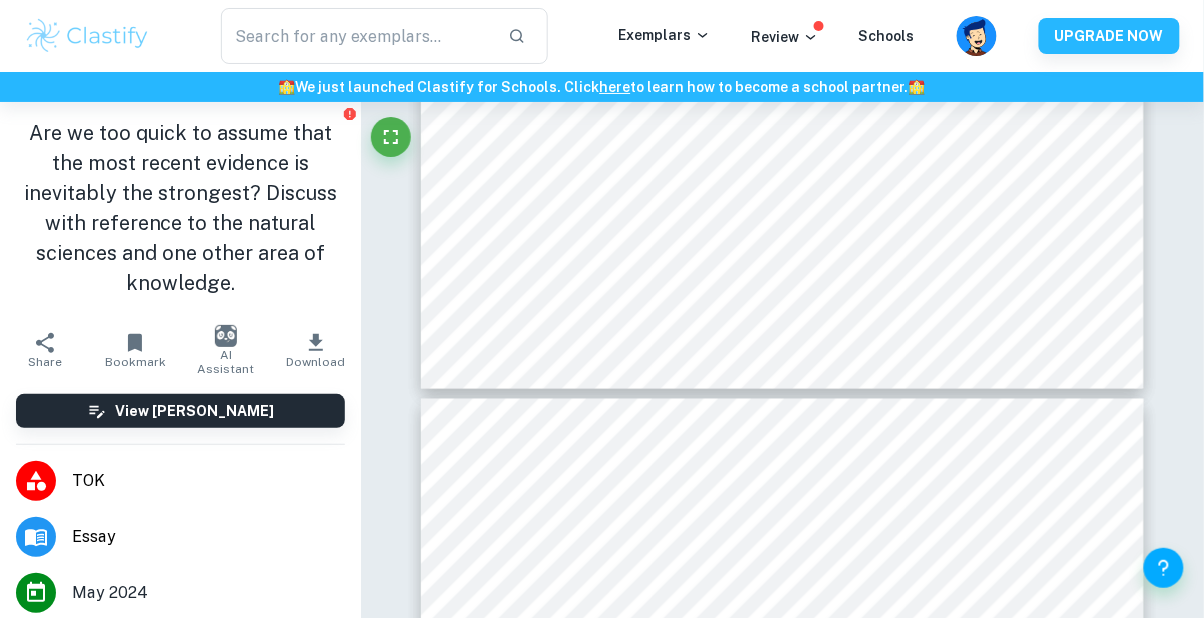 click at bounding box center (361, -5522) 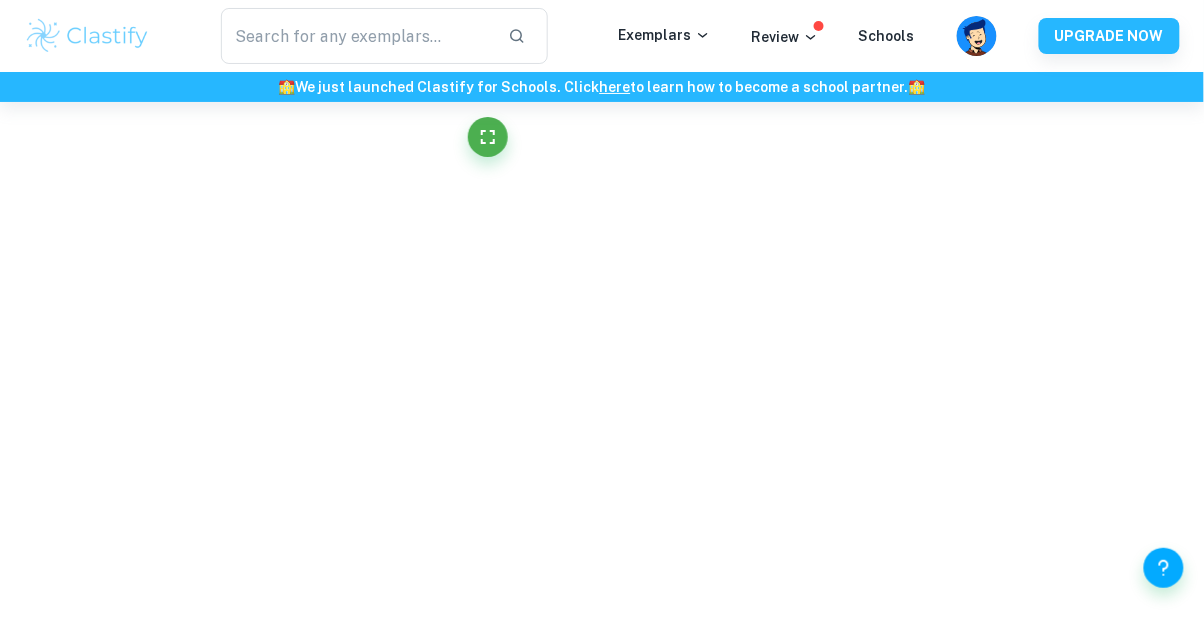 scroll, scrollTop: 5539, scrollLeft: 0, axis: vertical 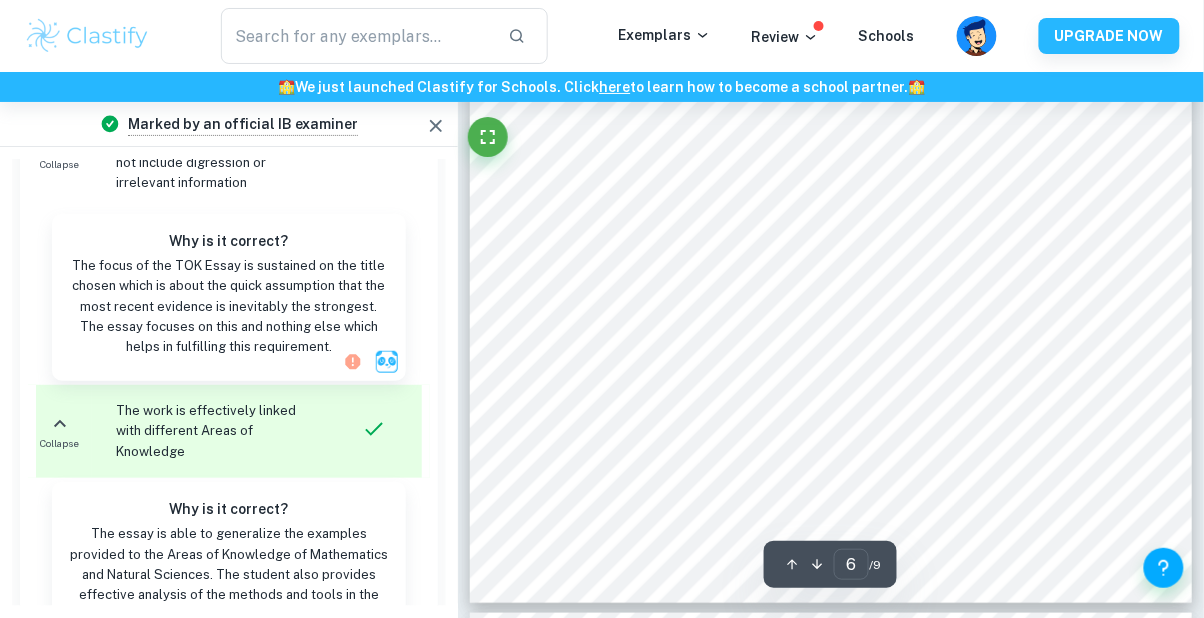 click at bounding box center [729, 653] 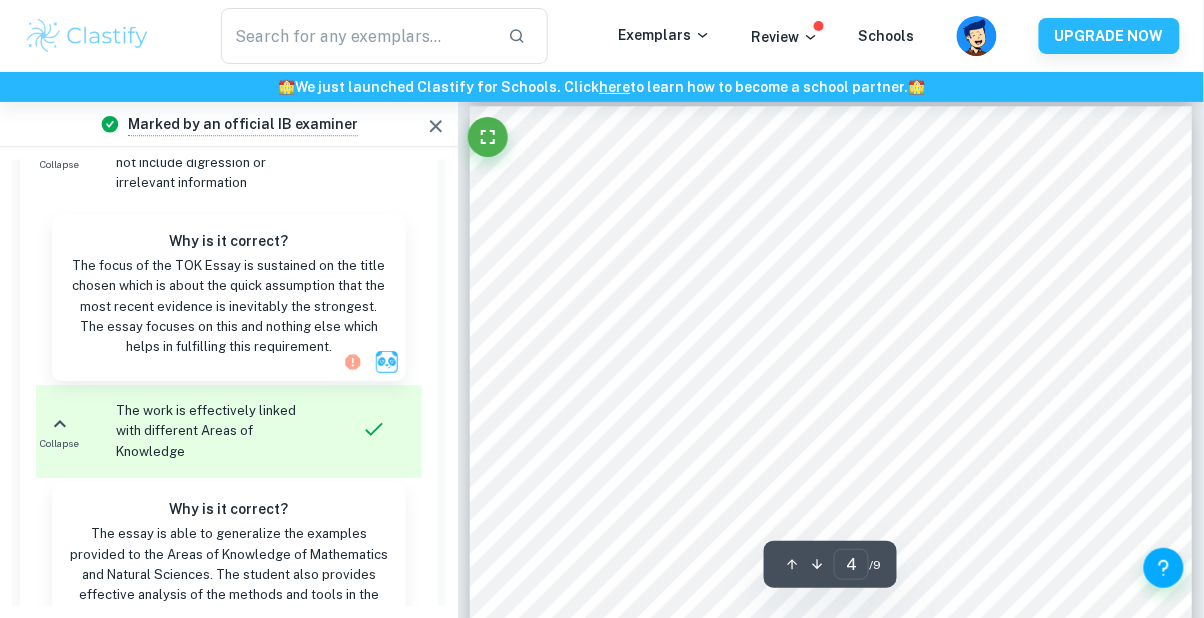 scroll, scrollTop: 2841, scrollLeft: 0, axis: vertical 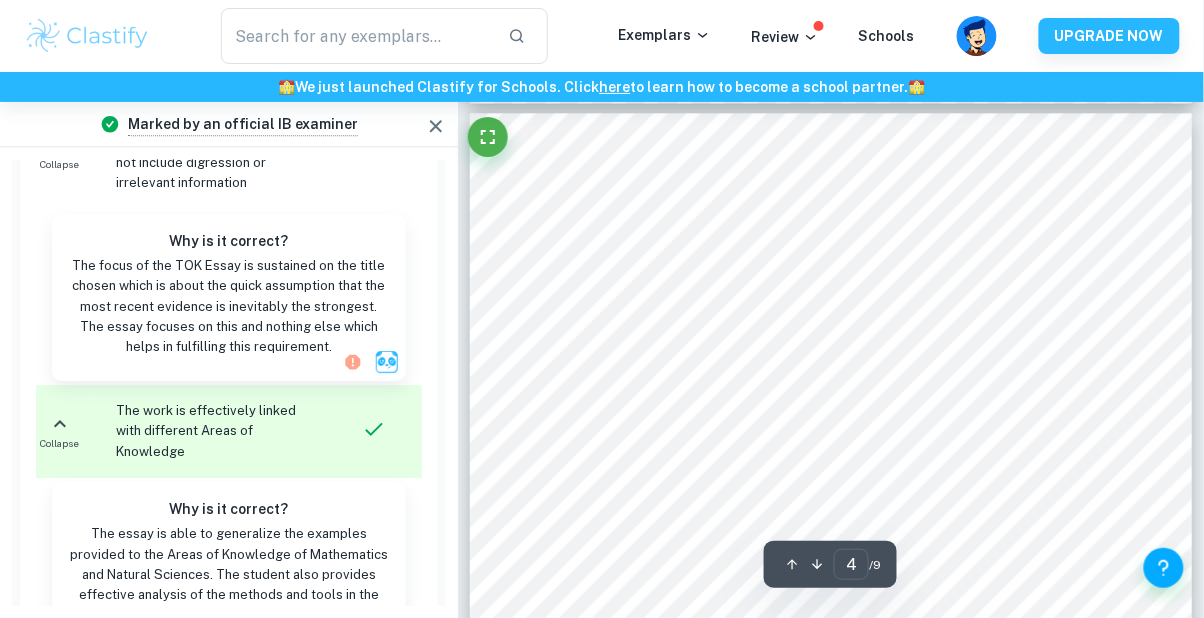 click at bounding box center [458, -2739] 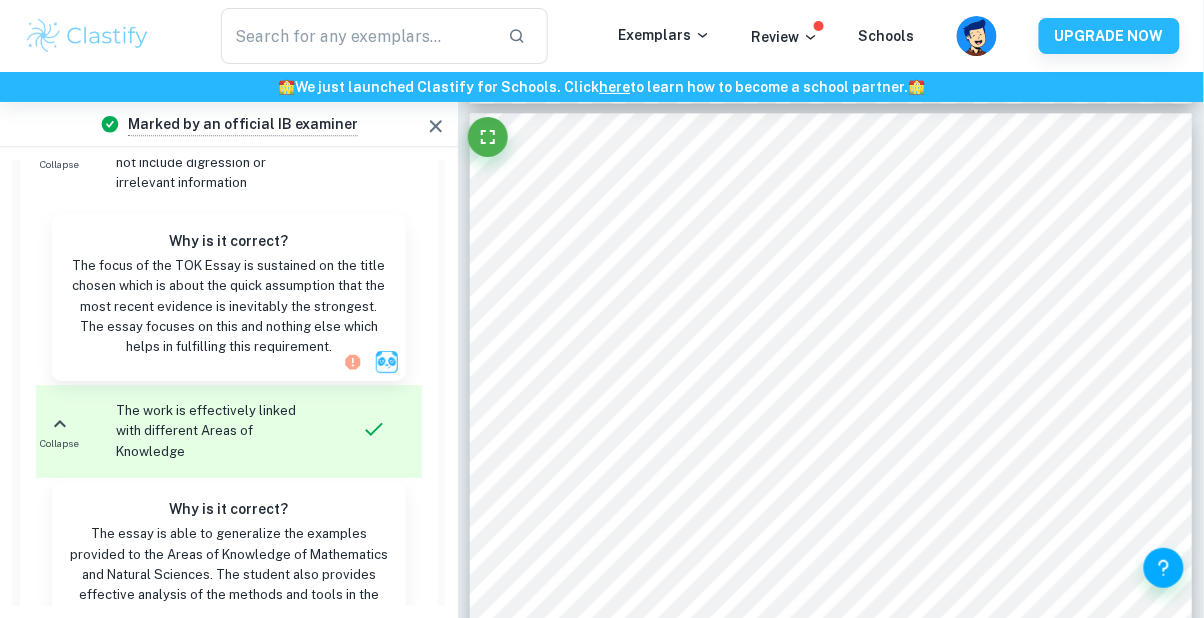 scroll, scrollTop: 2390, scrollLeft: 0, axis: vertical 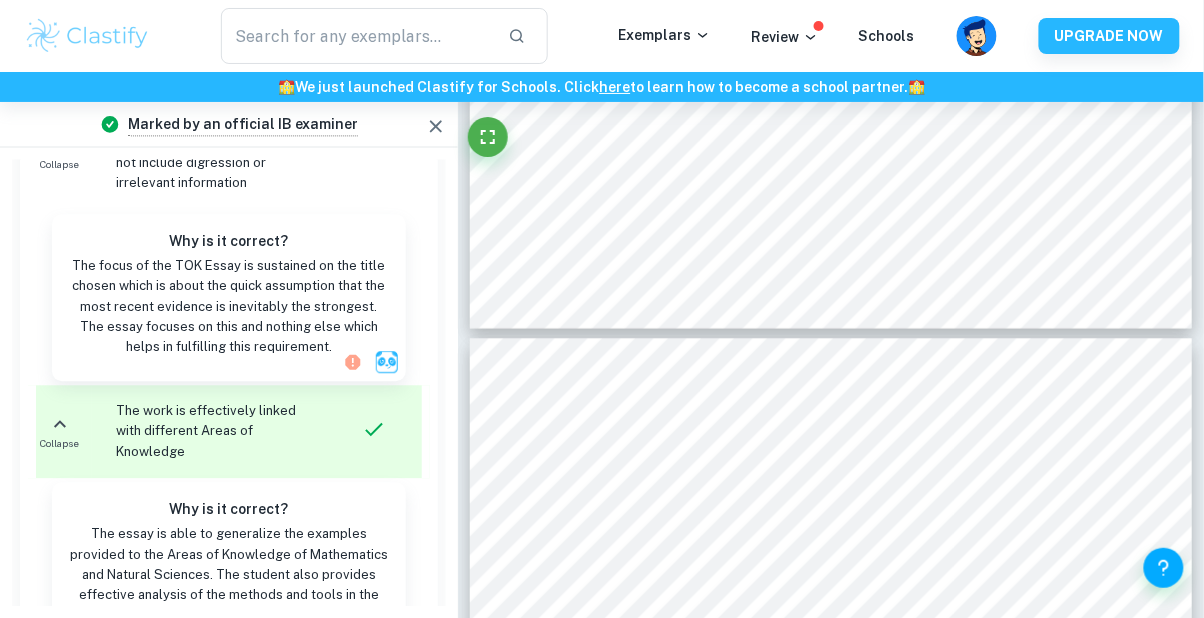 type on "3" 